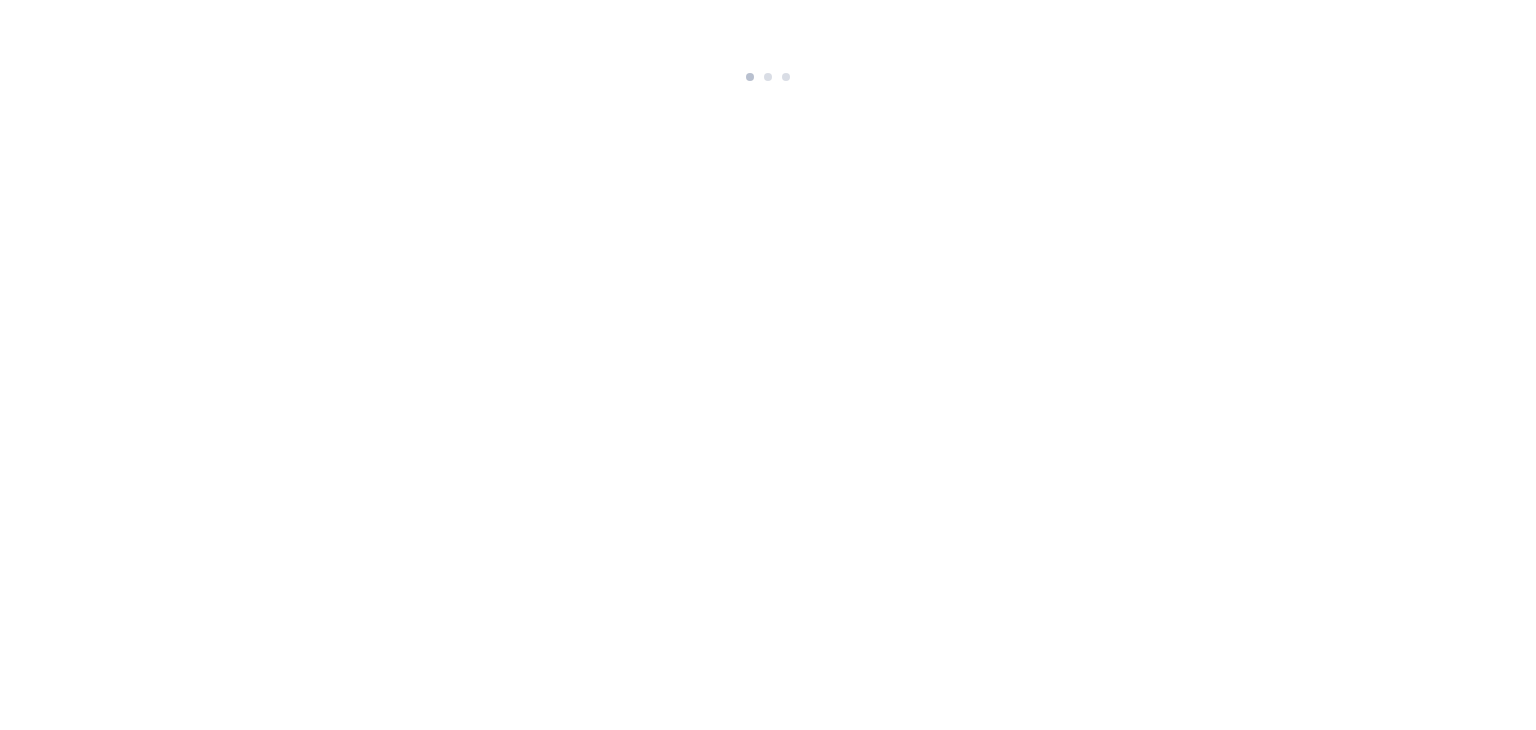 scroll, scrollTop: 0, scrollLeft: 0, axis: both 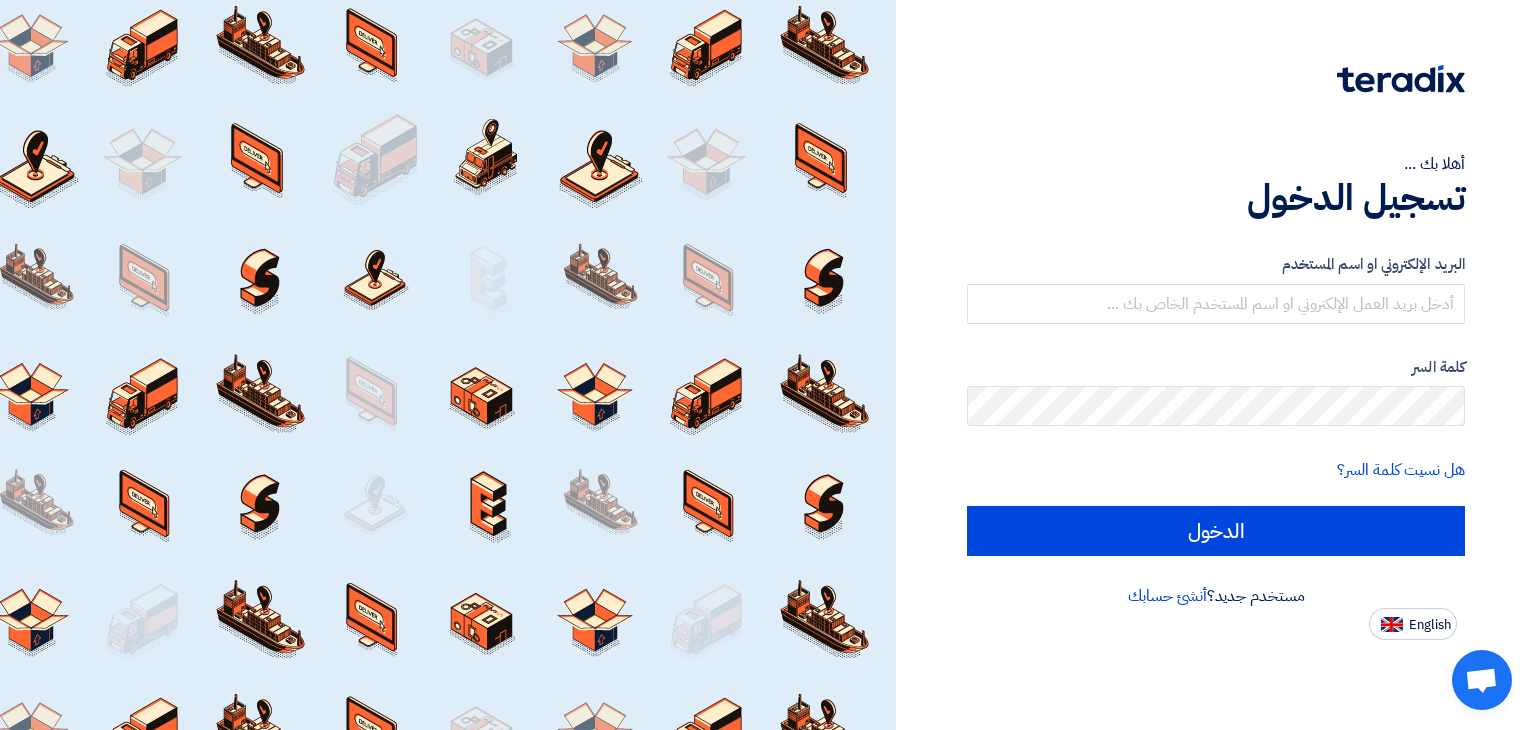 click on "أهلا بك ...
تسجيل الدخول
البريد الإلكتروني او اسم المستخدم
كلمة السر
هل نسيت كلمة السر؟
الدخول
مستخدم جديد؟
أنشئ حسابك
English" 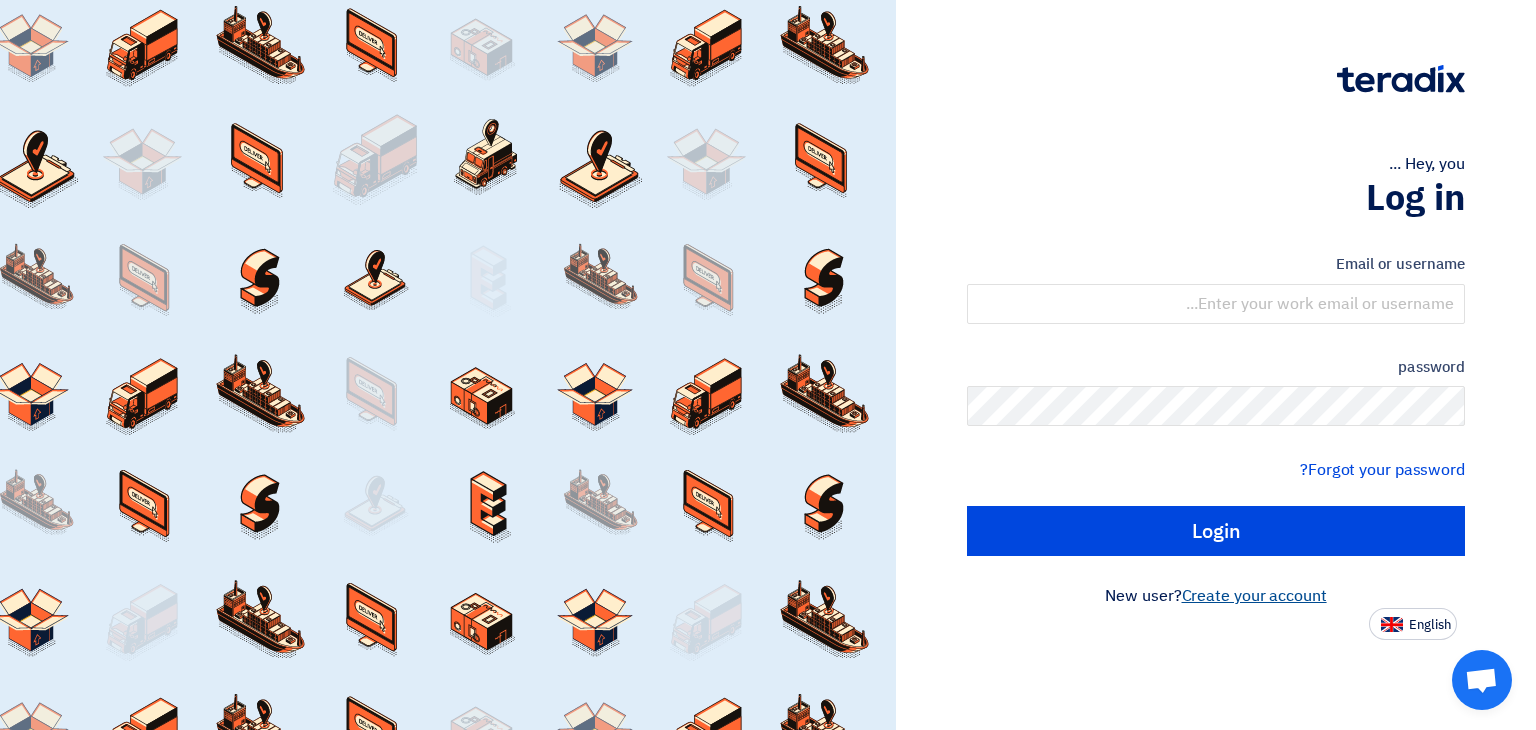click on "Create your account" 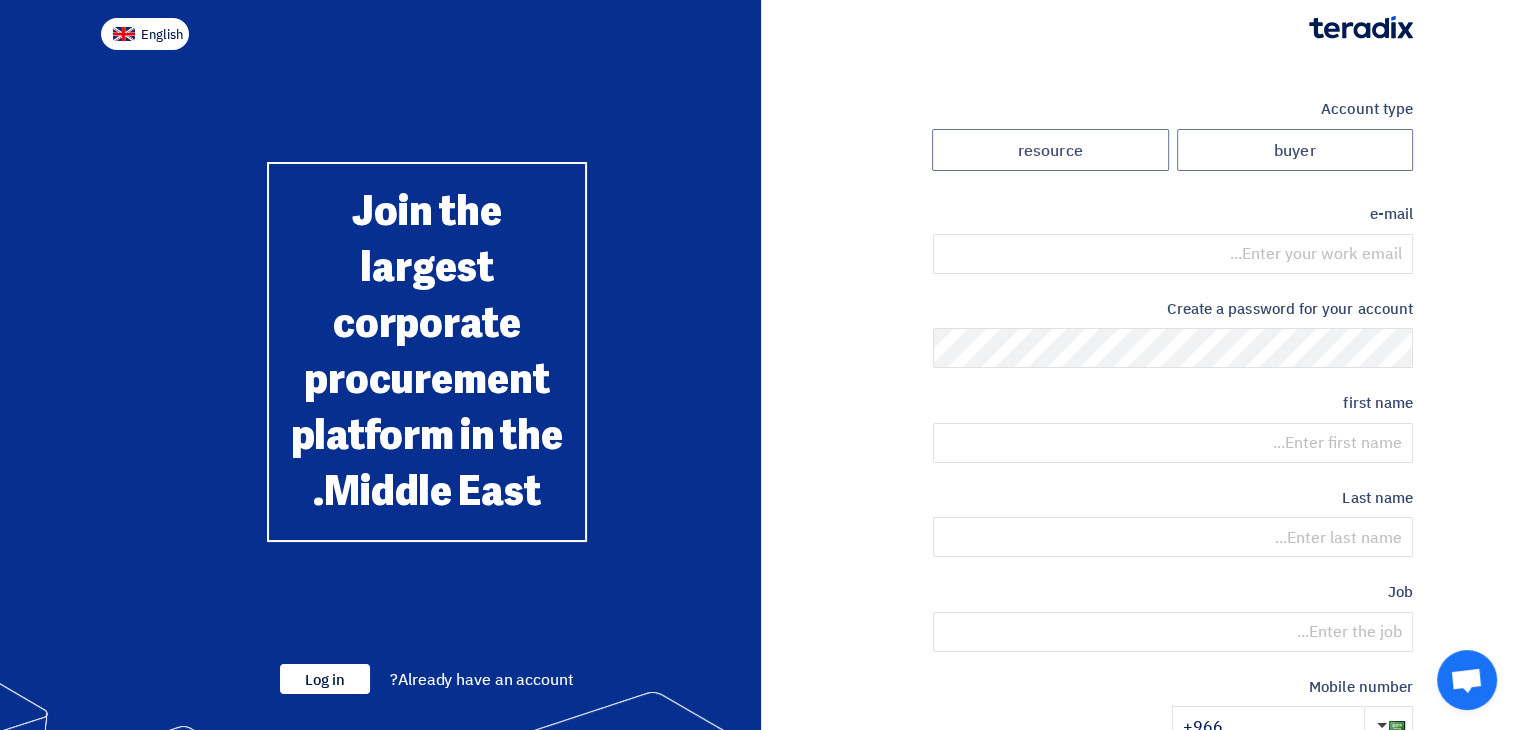 click on "English" 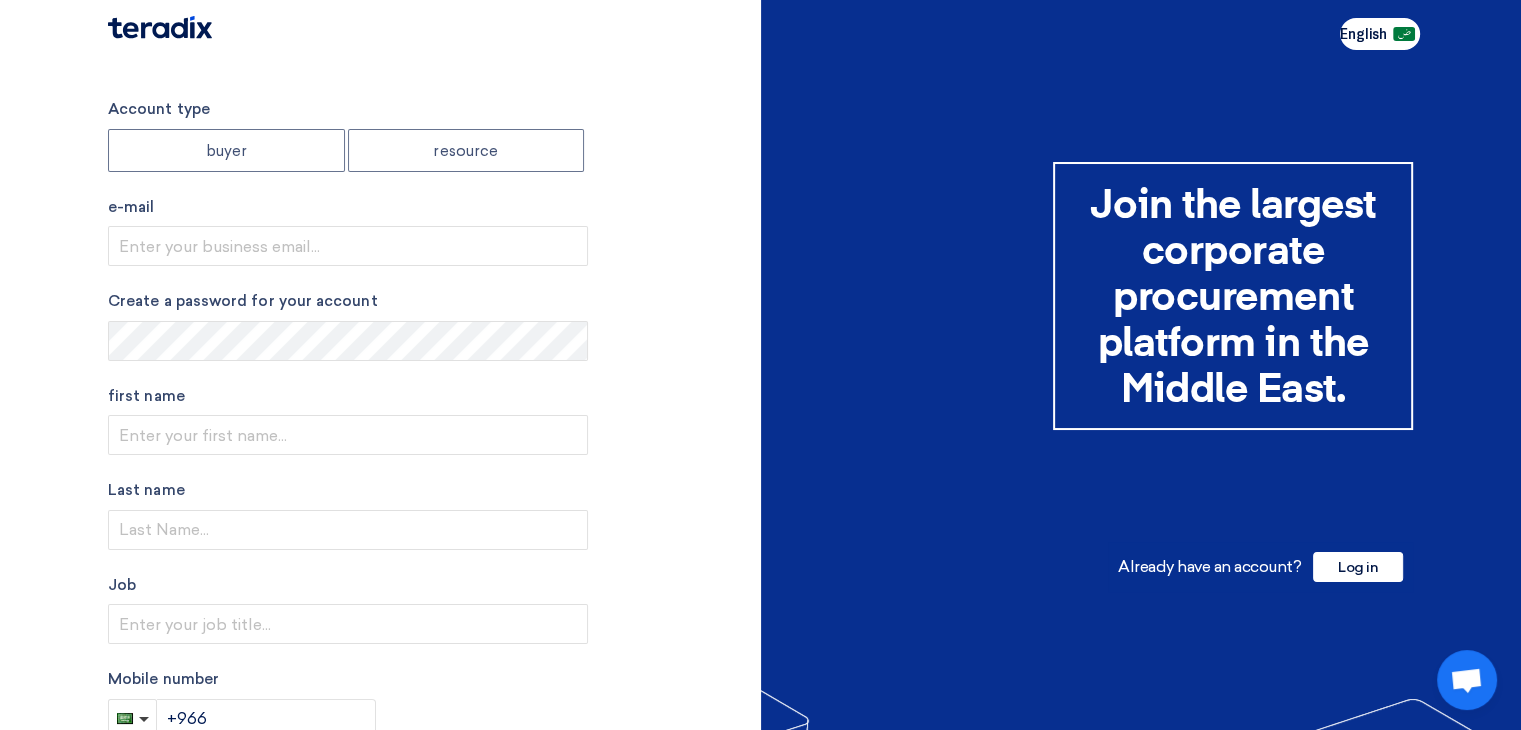 type 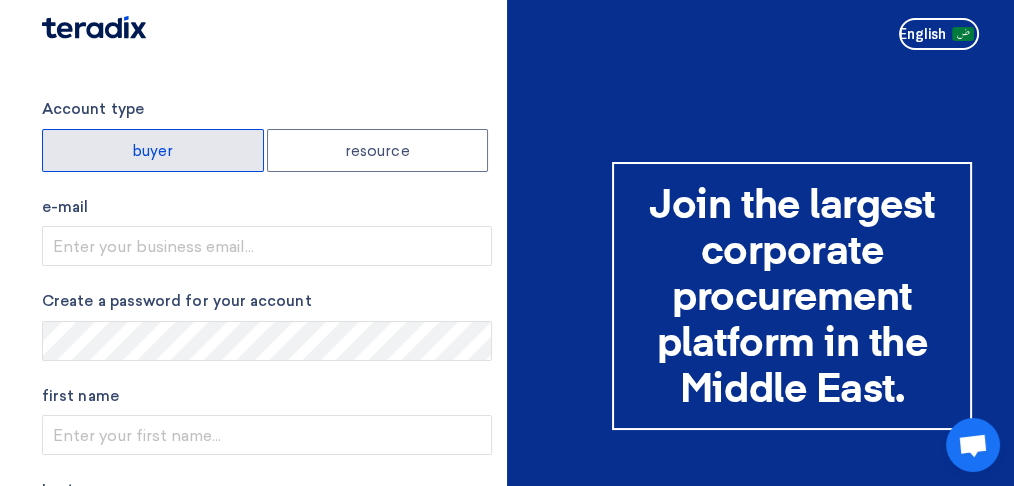 click on "buyer" 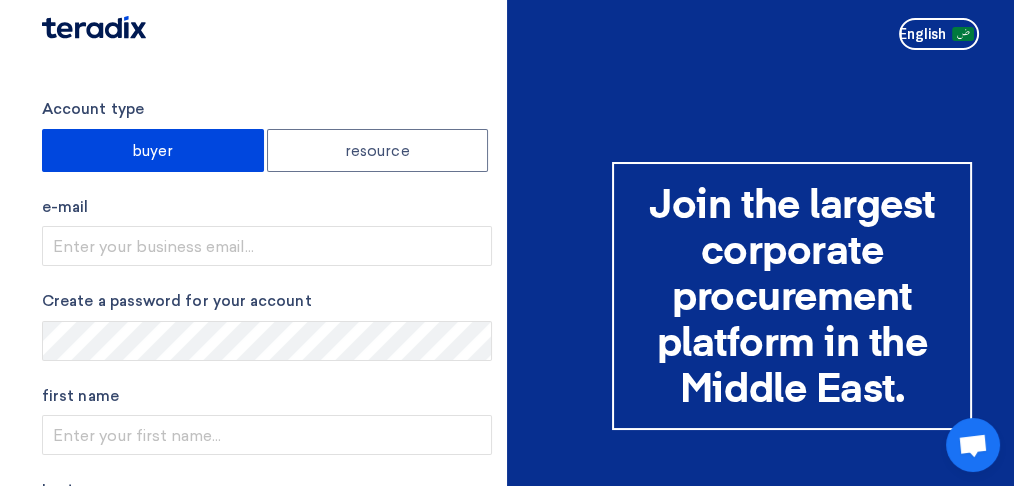click on "e-mail" at bounding box center (267, 207) 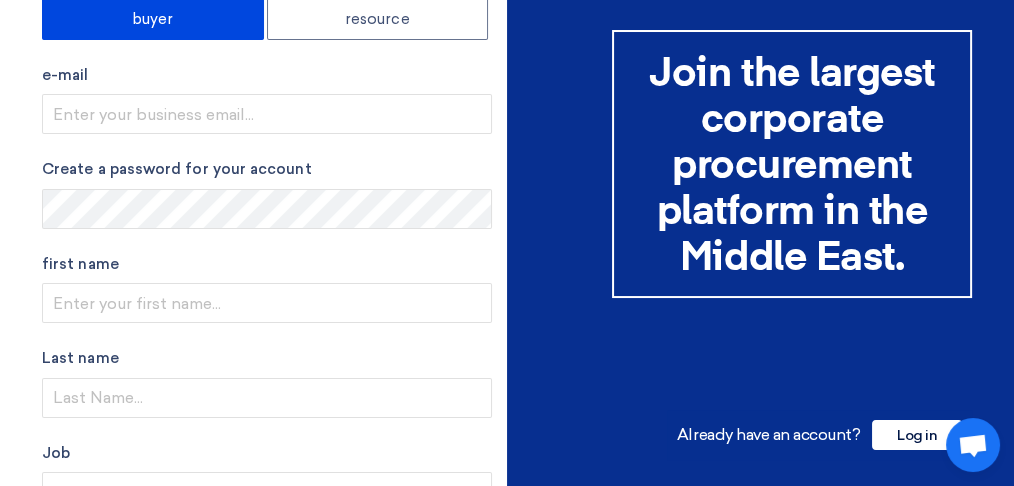scroll, scrollTop: 133, scrollLeft: 0, axis: vertical 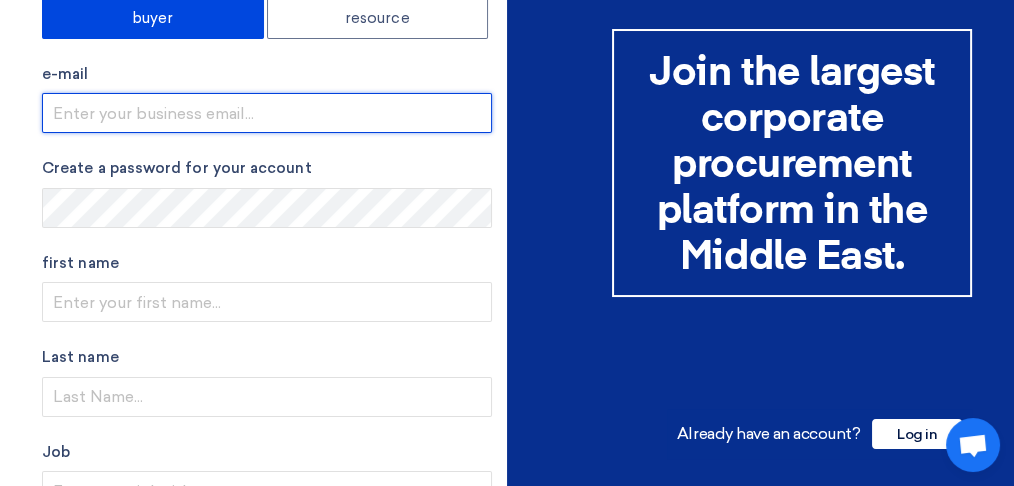 click at bounding box center (267, 113) 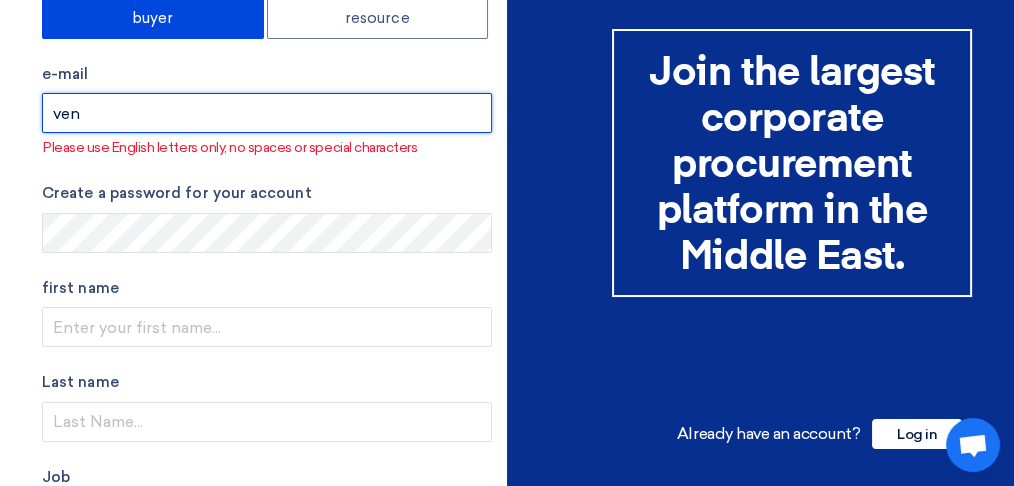 click on "ven" at bounding box center [267, 113] 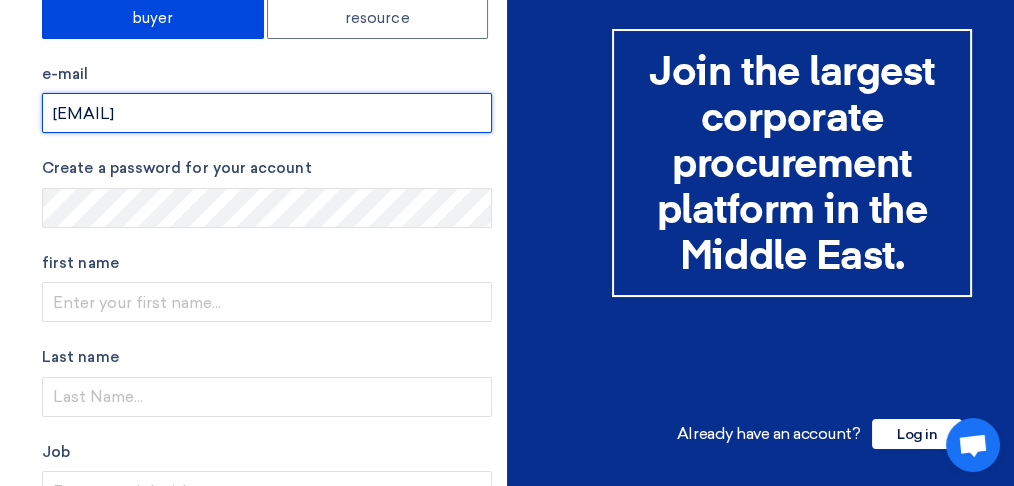 type on "[EMAIL]" 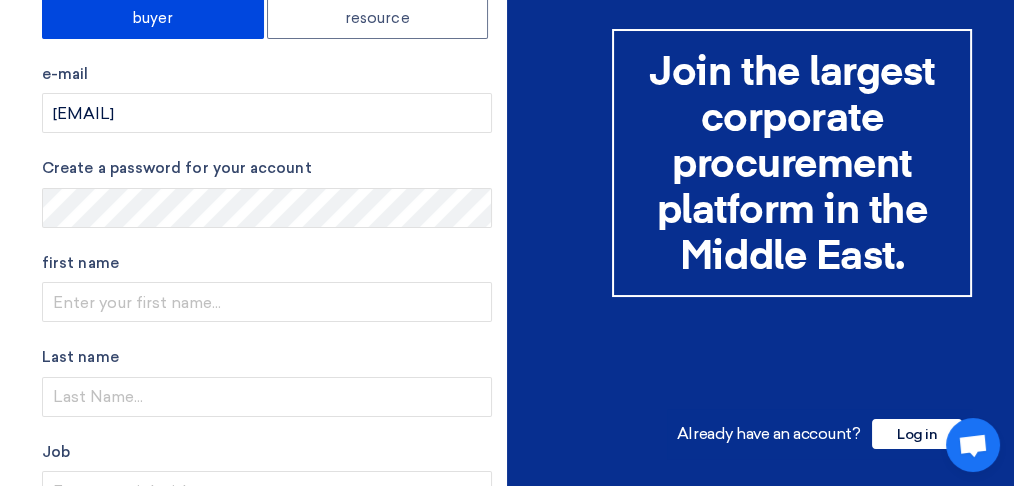 click on "Mobile number
+966" 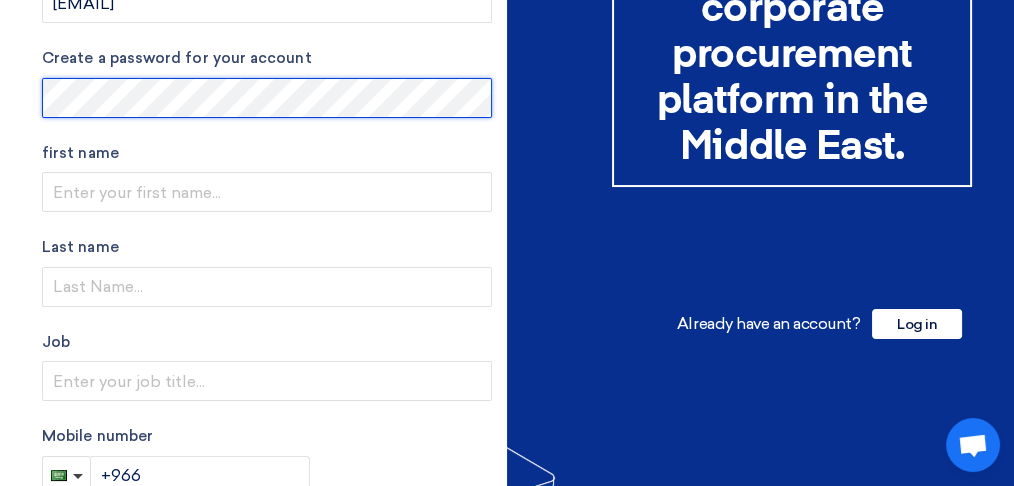 scroll, scrollTop: 266, scrollLeft: 0, axis: vertical 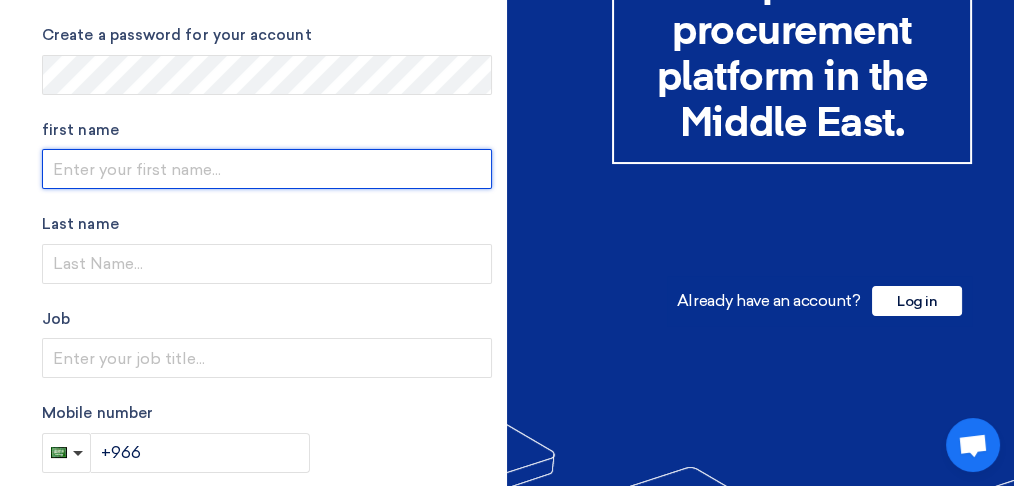 click at bounding box center [267, 169] 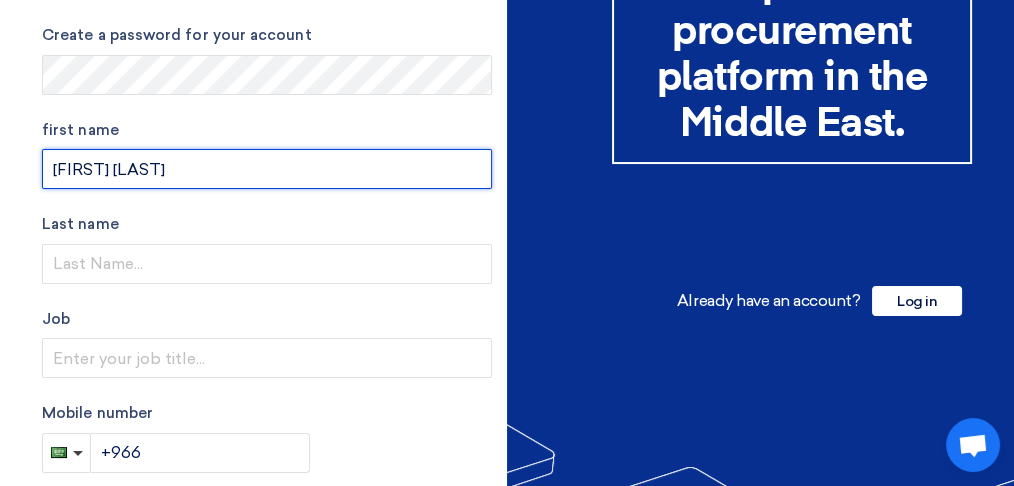 type on "[FIRST] [LAST]" 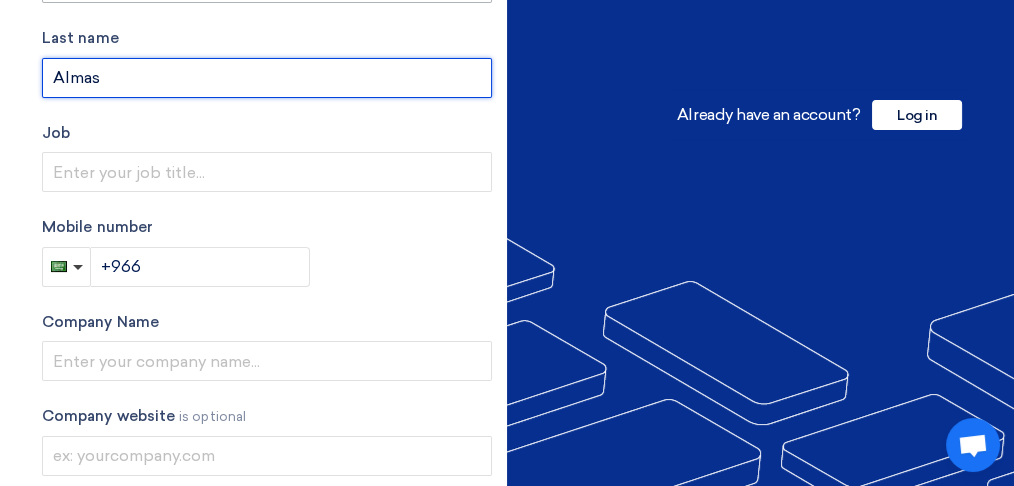 scroll, scrollTop: 466, scrollLeft: 0, axis: vertical 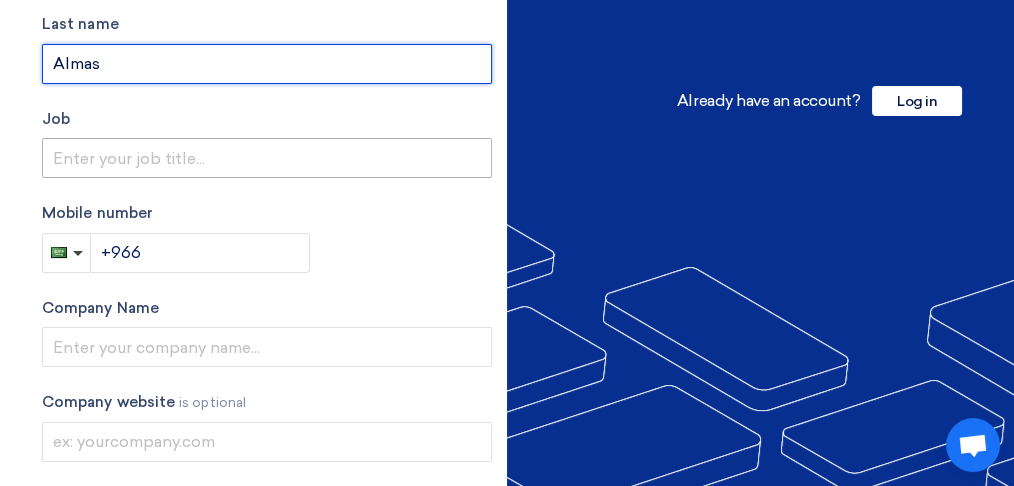 type on "Almas" 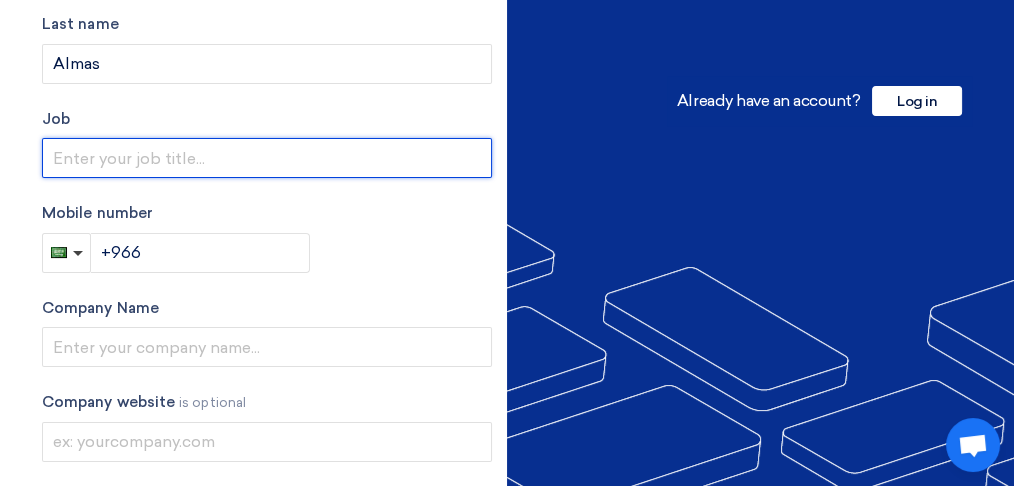 click at bounding box center (267, 158) 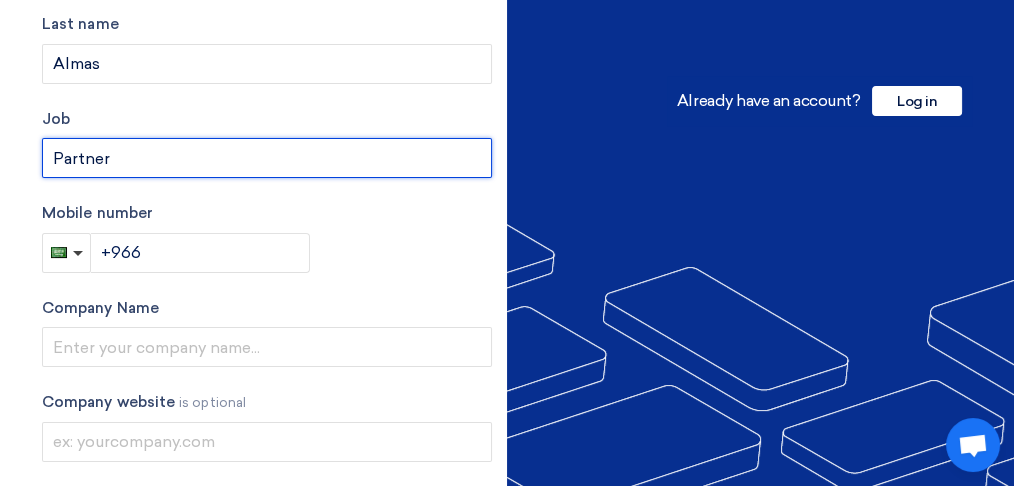scroll, scrollTop: 533, scrollLeft: 0, axis: vertical 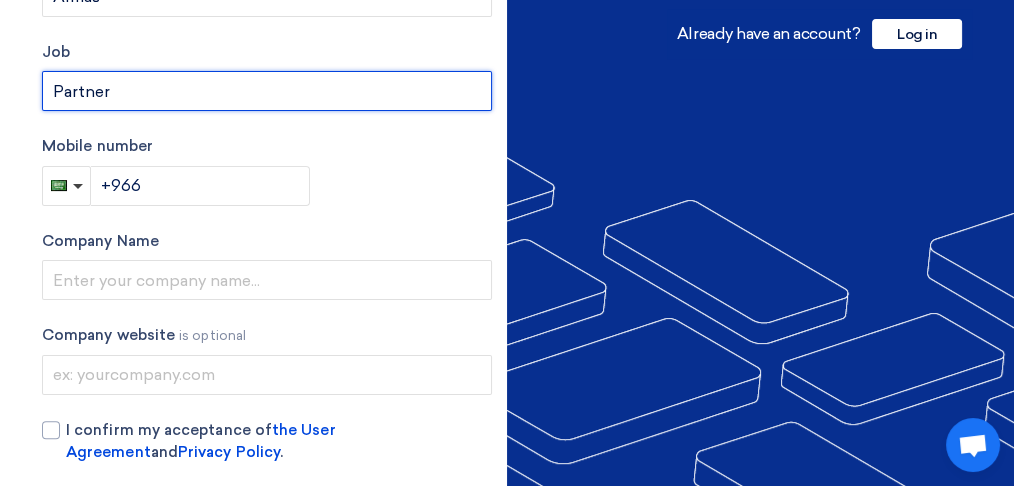 type on "Partner" 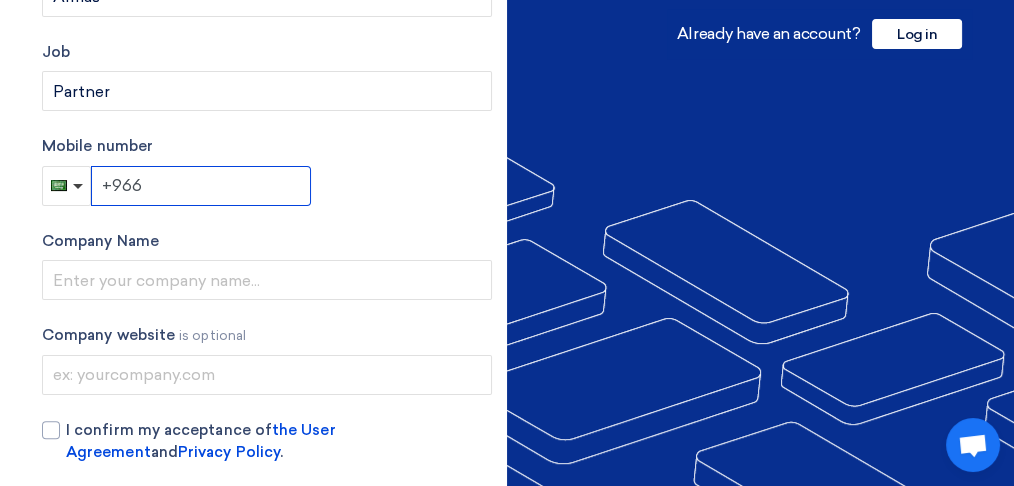 click on "+966" 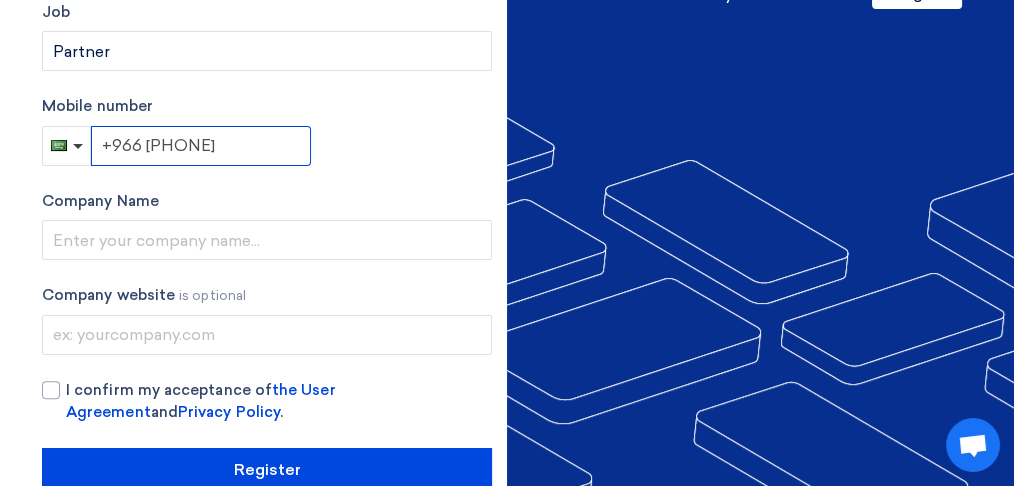 scroll, scrollTop: 617, scrollLeft: 0, axis: vertical 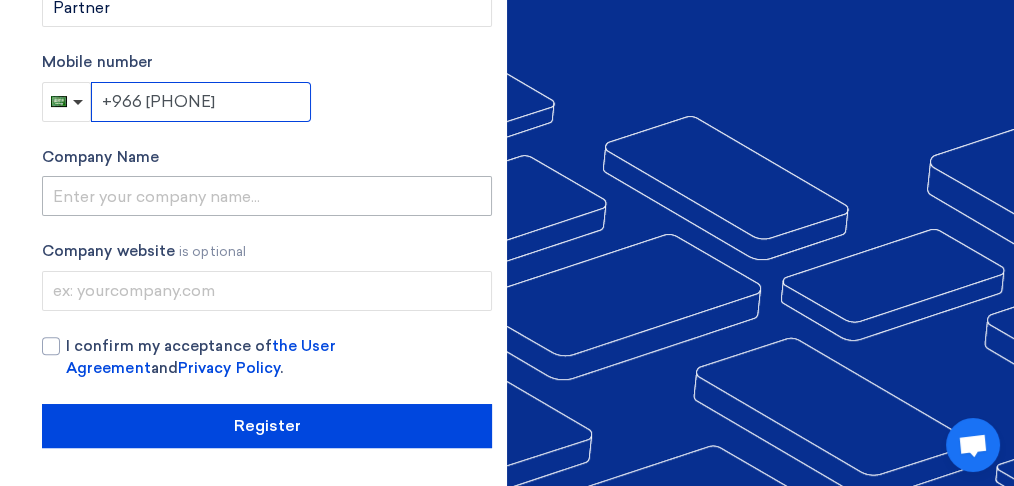 type on "+966 [PHONE]" 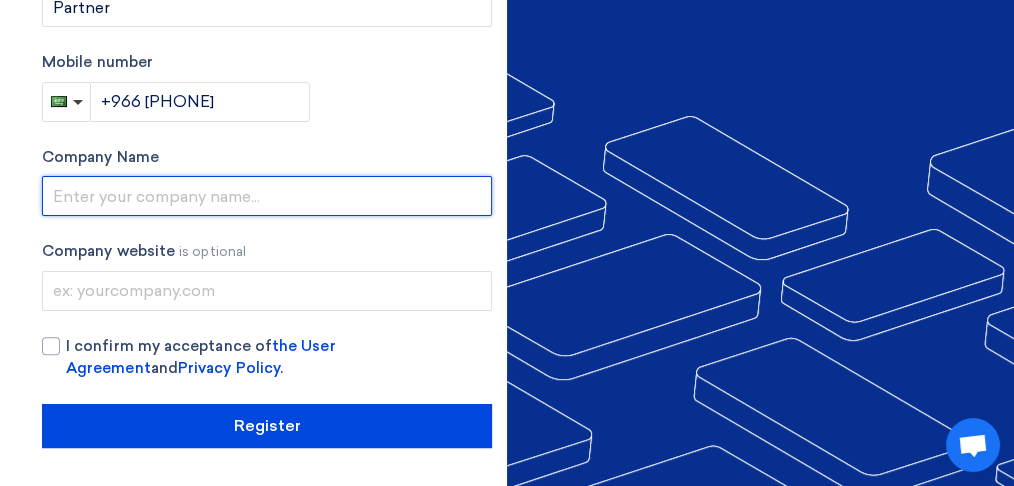 click at bounding box center (267, 196) 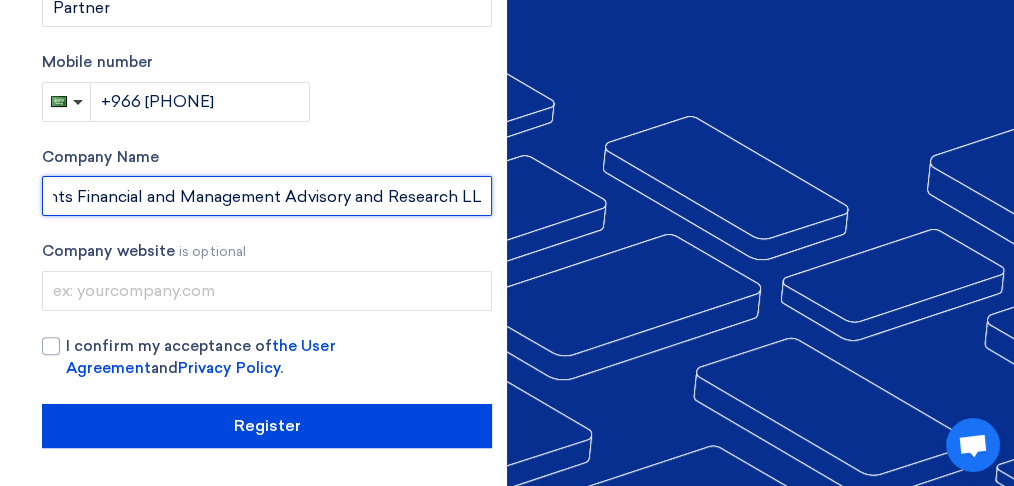scroll, scrollTop: 0, scrollLeft: 53, axis: horizontal 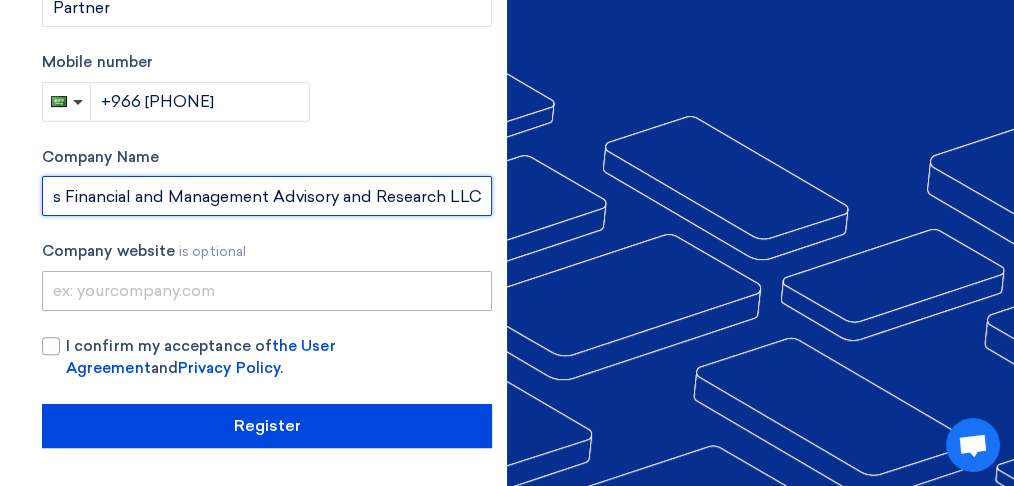 type on "Insights Financial and Management Advisory and Research LLC" 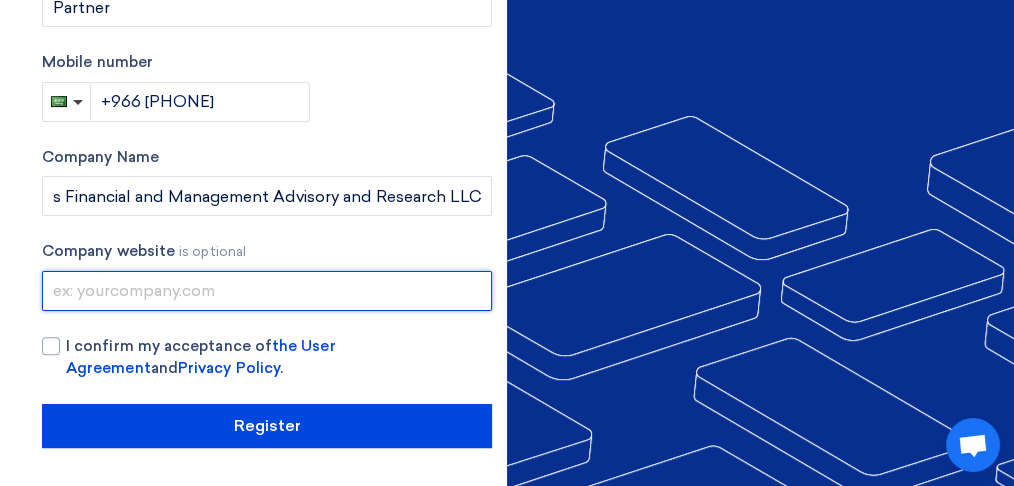 scroll, scrollTop: 0, scrollLeft: 0, axis: both 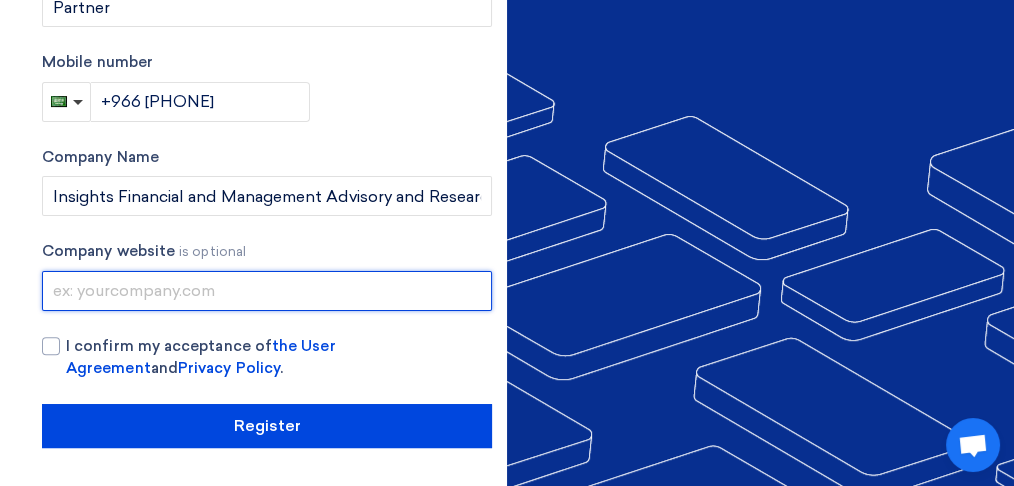click at bounding box center (267, 291) 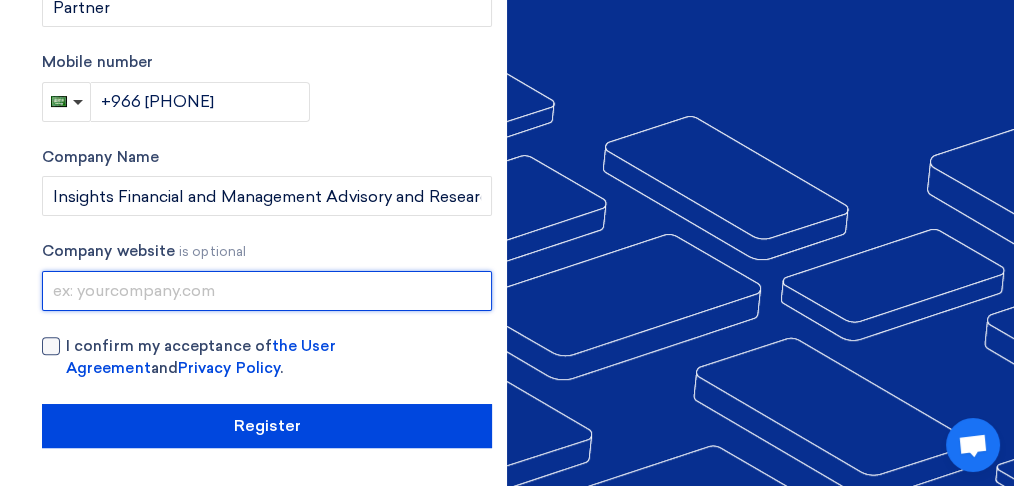paste on "https://insightss.co/" 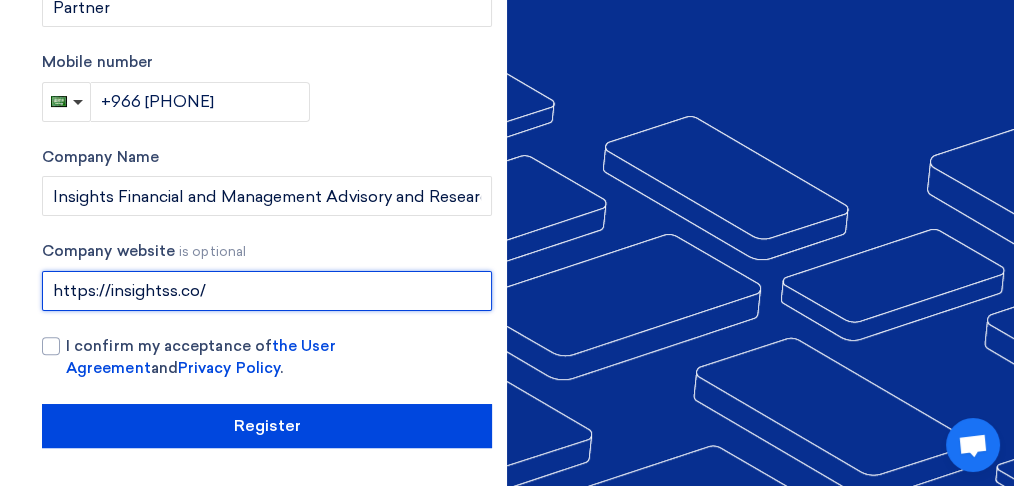 type on "https://insightss.co/" 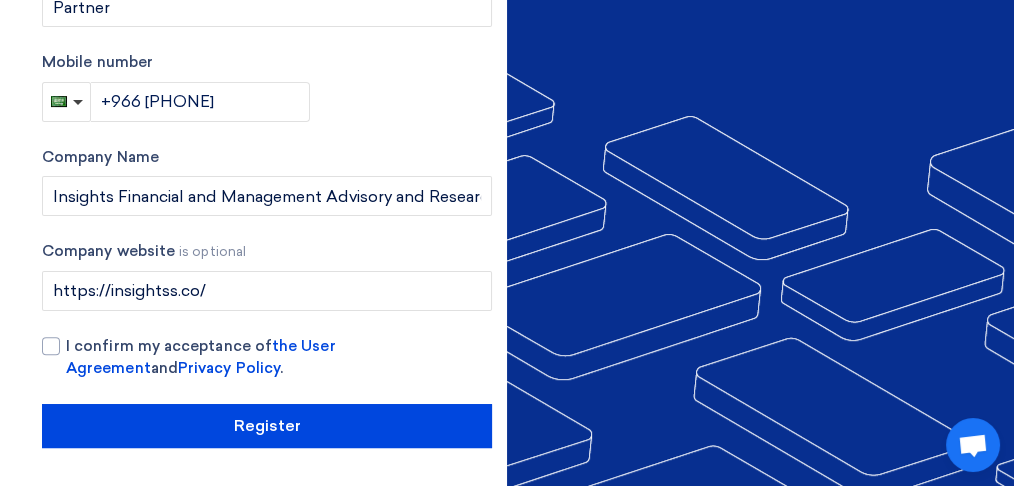 click on "Company Name
Insights Financial and Management Advisory and Research LLC
Company website
is optional
https://insightss.co/" 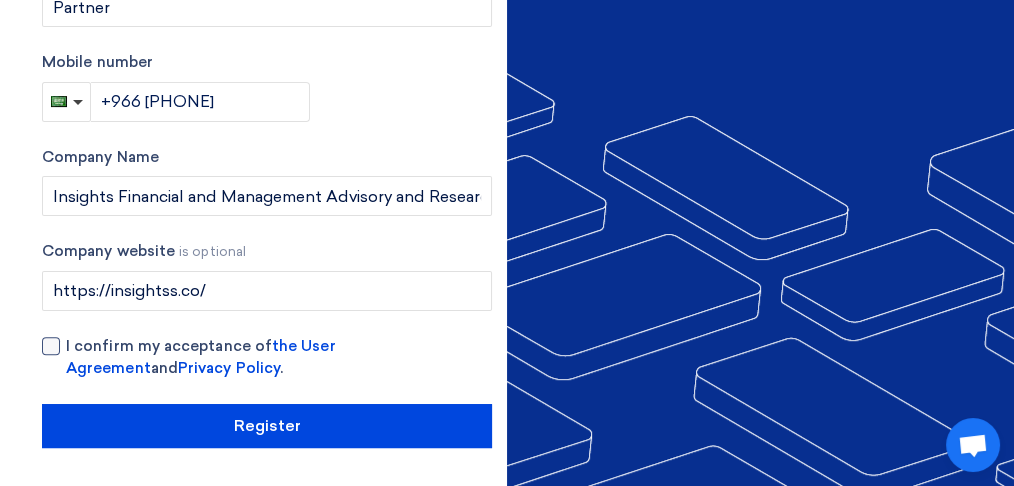 click 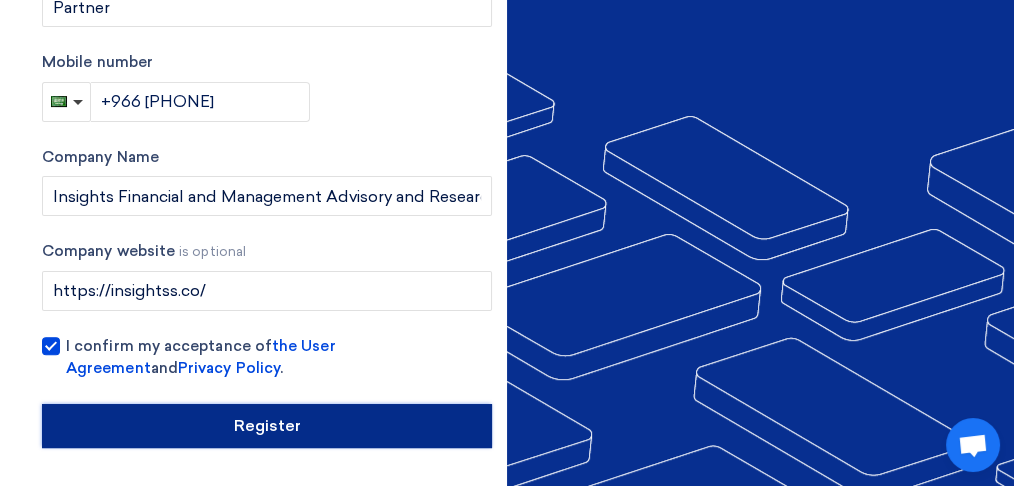 click on "Register" 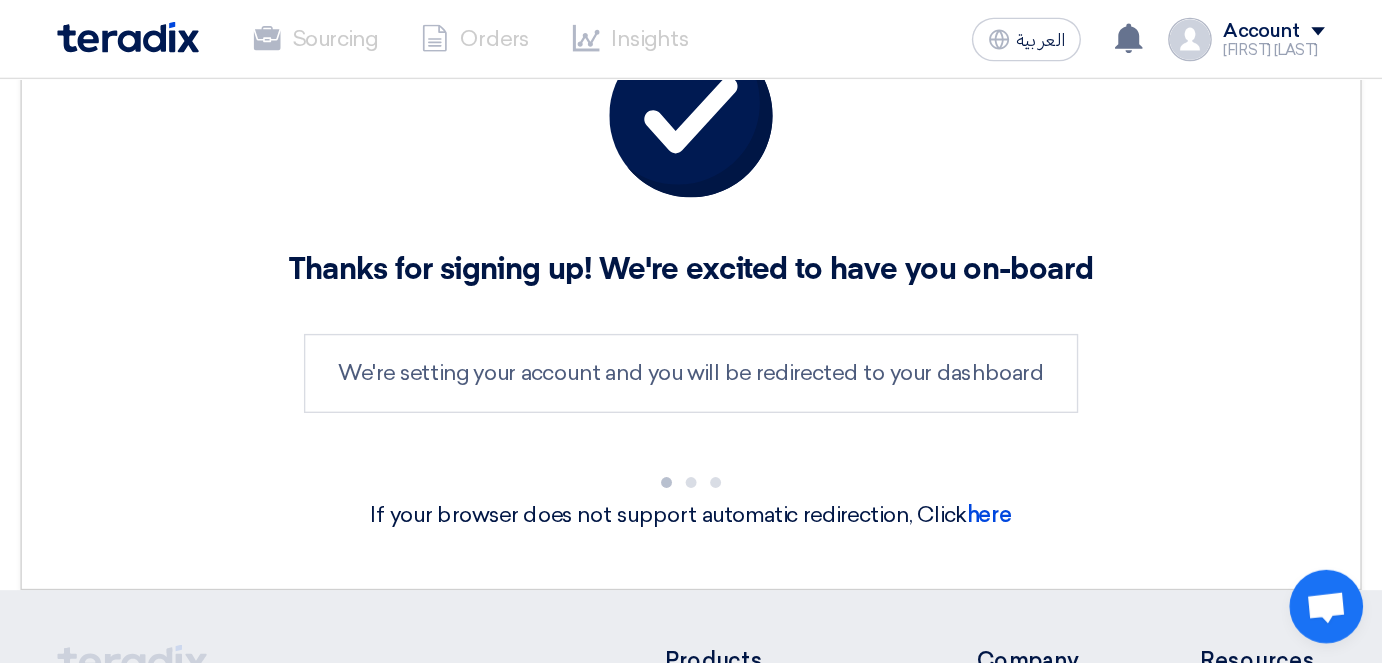 scroll, scrollTop: 0, scrollLeft: 0, axis: both 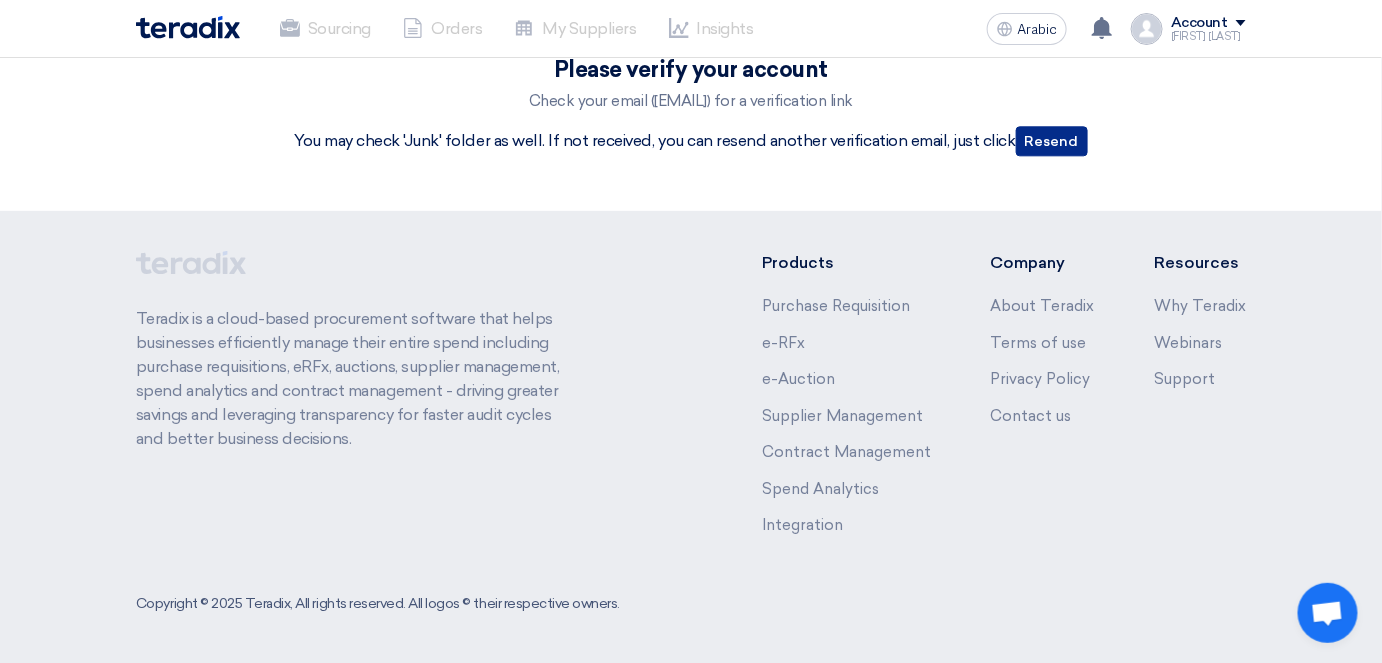 click on "Resend" 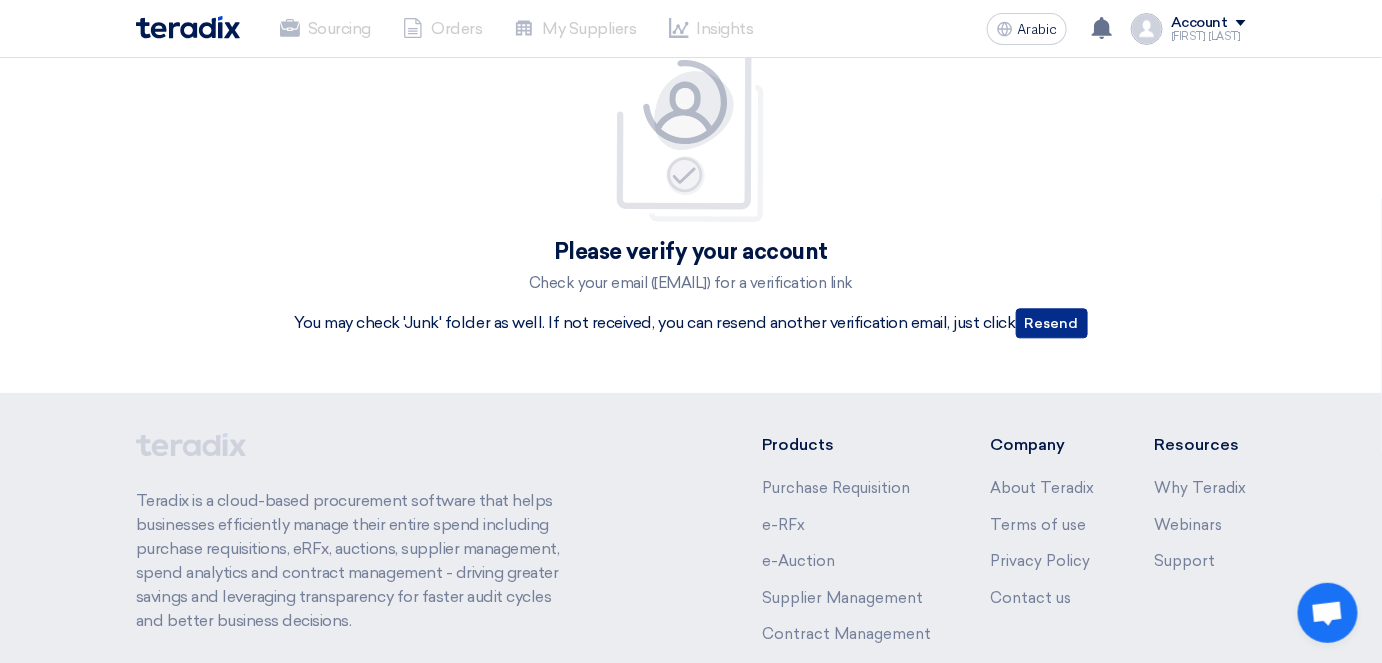 scroll, scrollTop: 0, scrollLeft: 0, axis: both 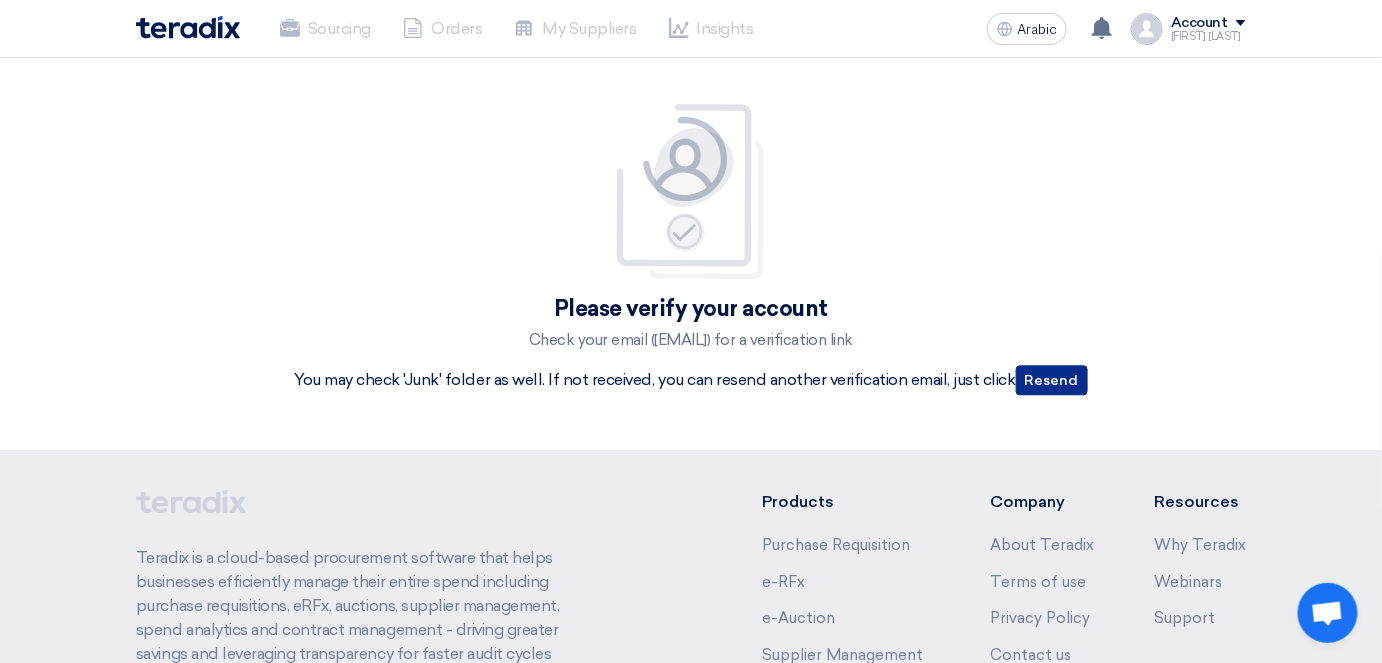 type 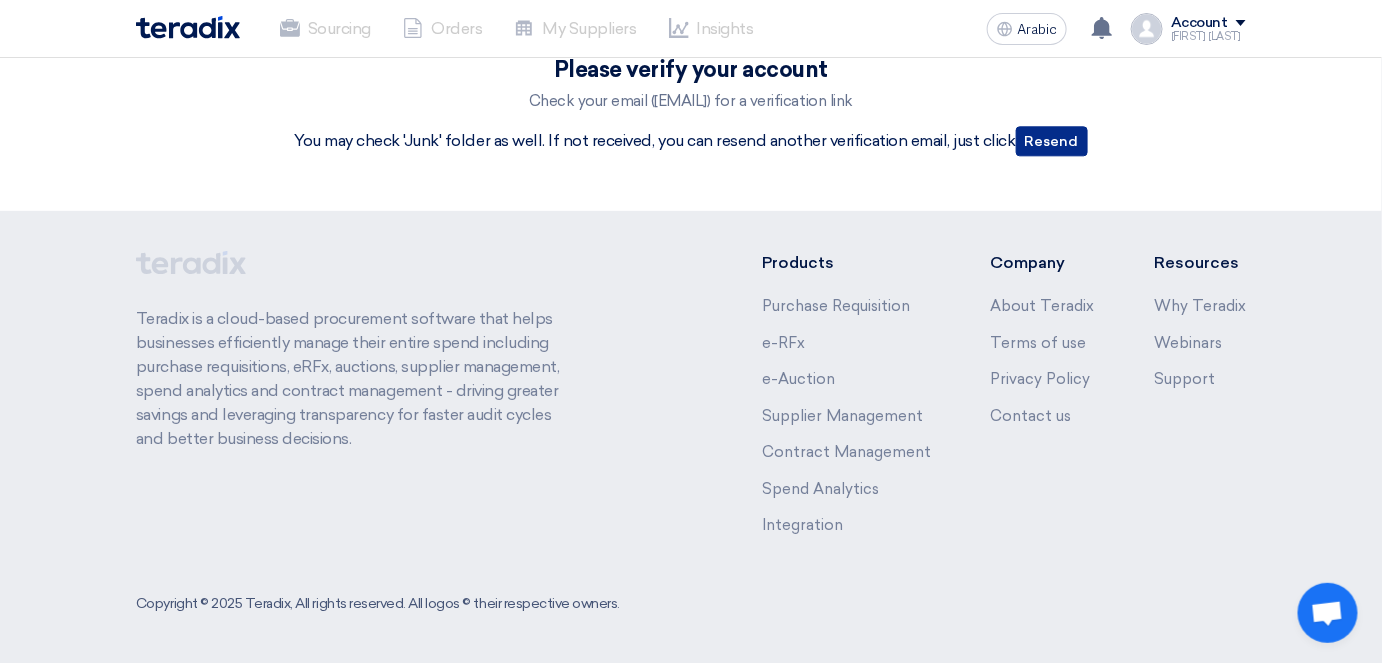 scroll, scrollTop: 0, scrollLeft: 0, axis: both 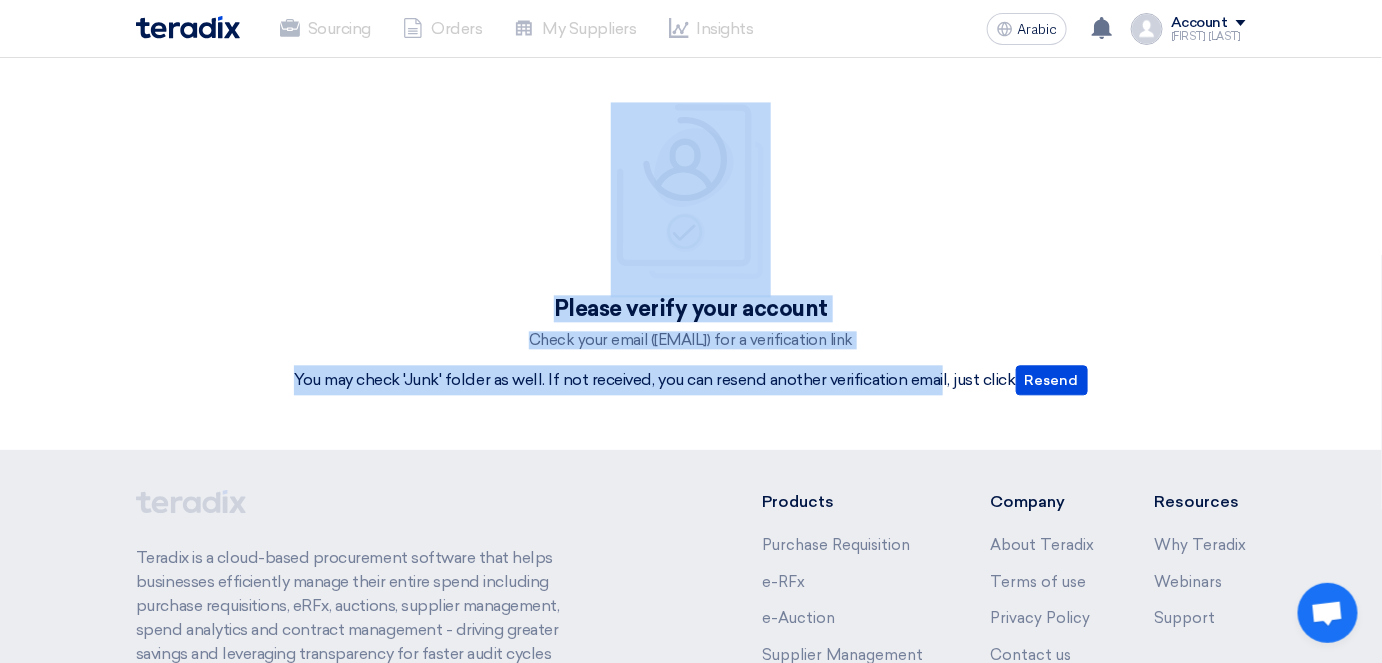 drag, startPoint x: 546, startPoint y: 265, endPoint x: 842, endPoint y: 389, distance: 320.92368 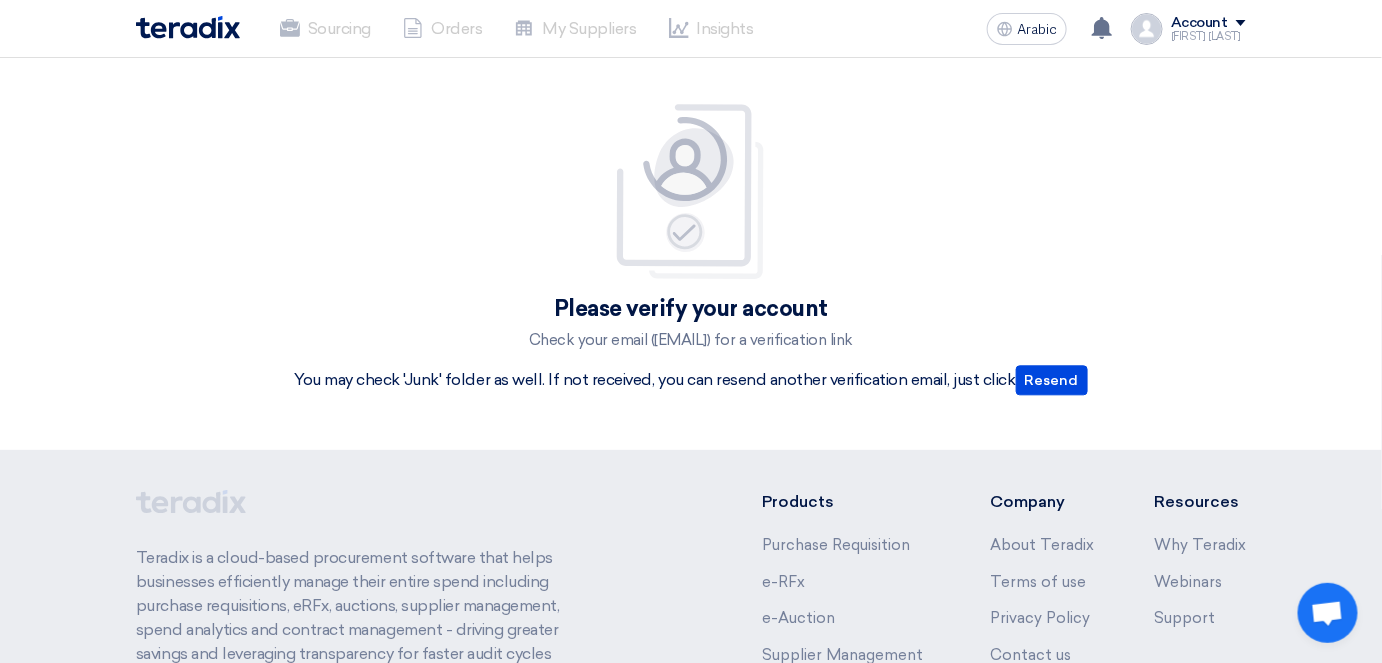 click on "Insights" 